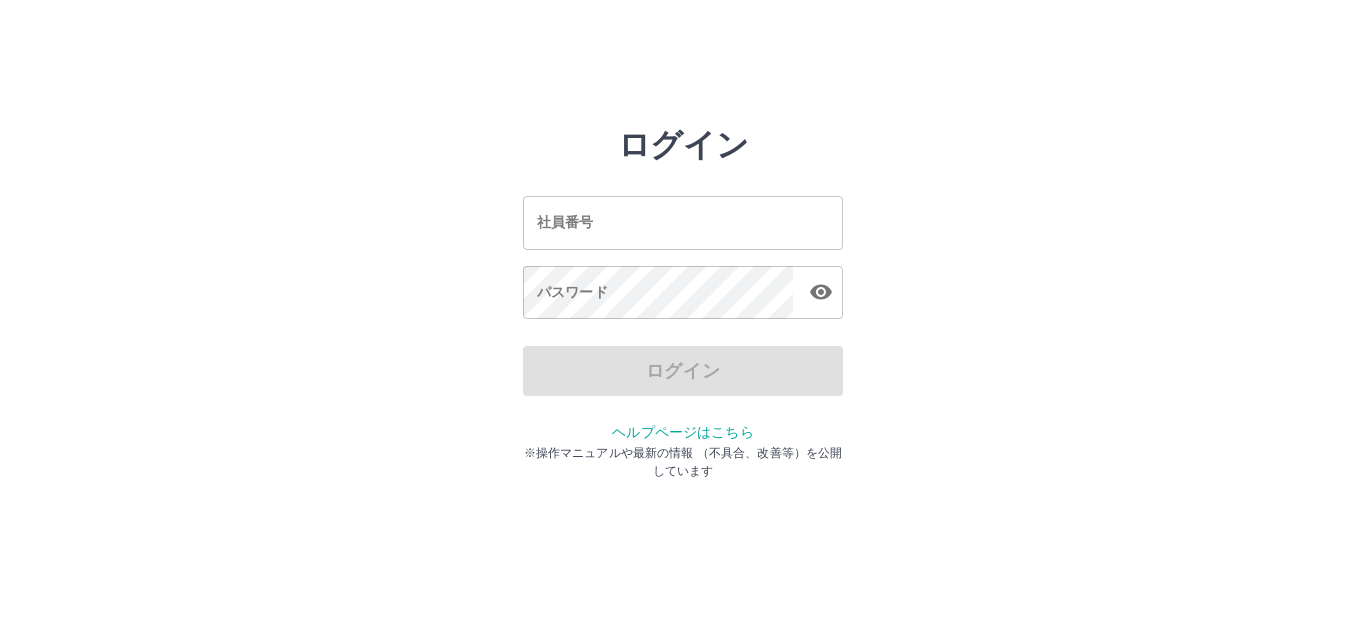 scroll, scrollTop: 0, scrollLeft: 0, axis: both 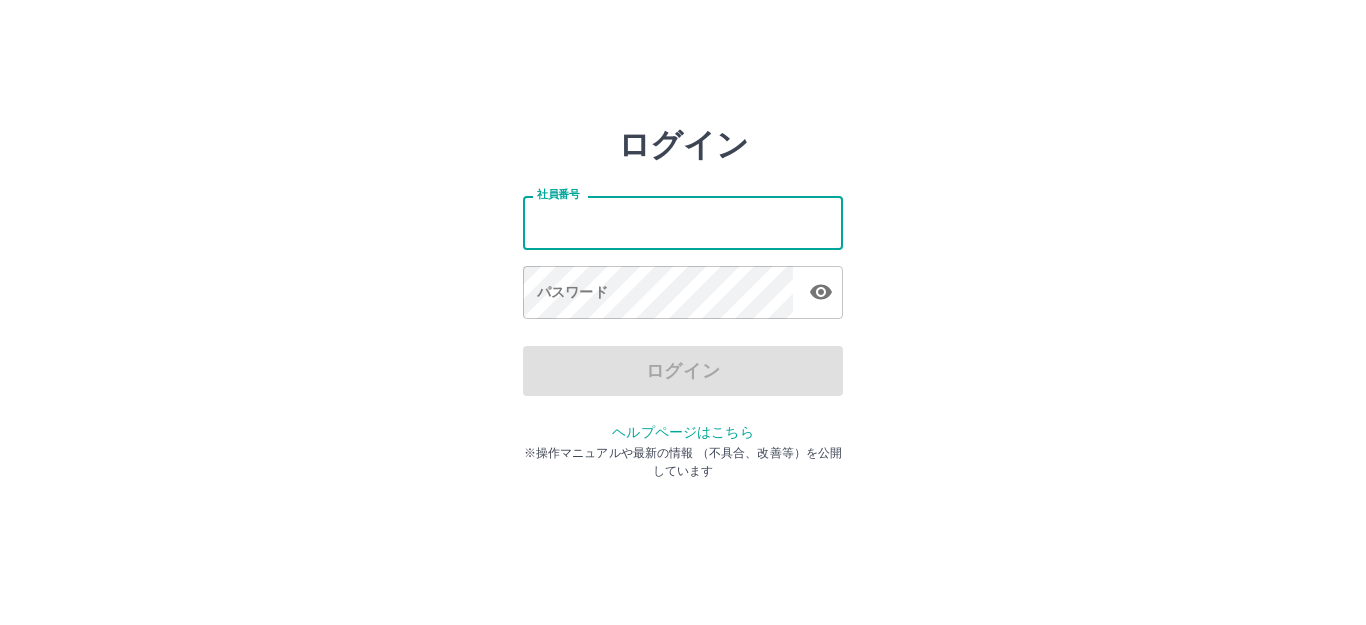 click on "社員番号" at bounding box center (683, 222) 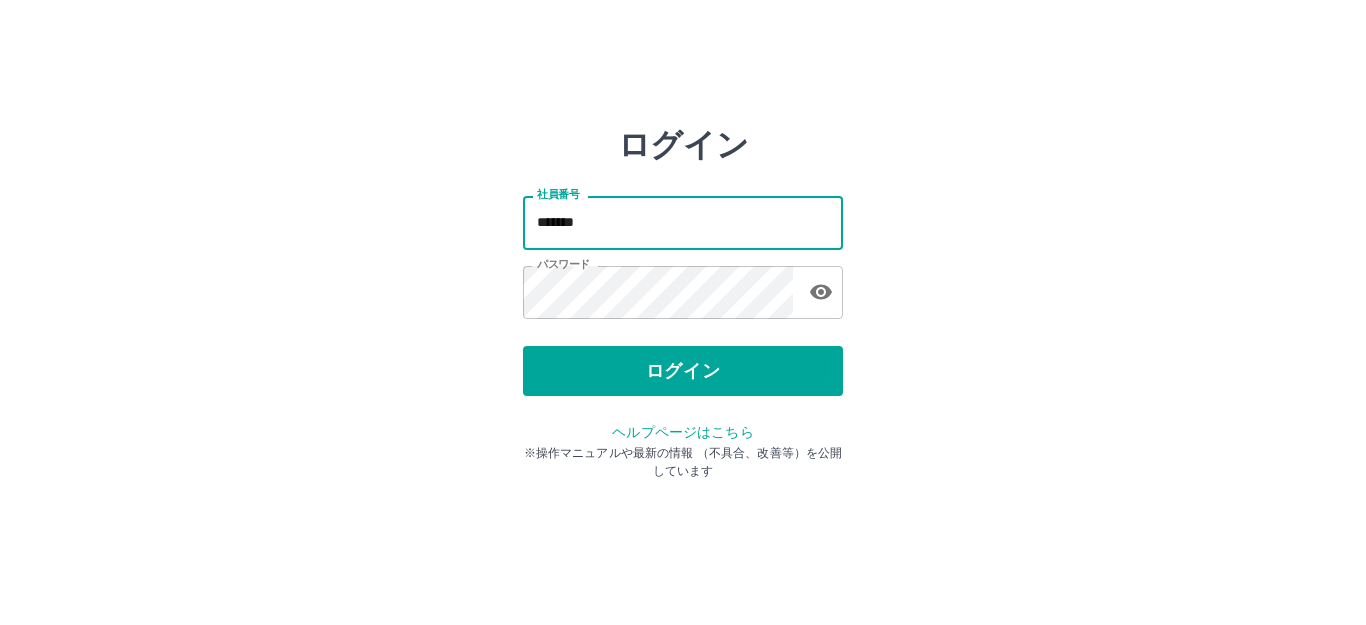 click on "*******" at bounding box center (683, 222) 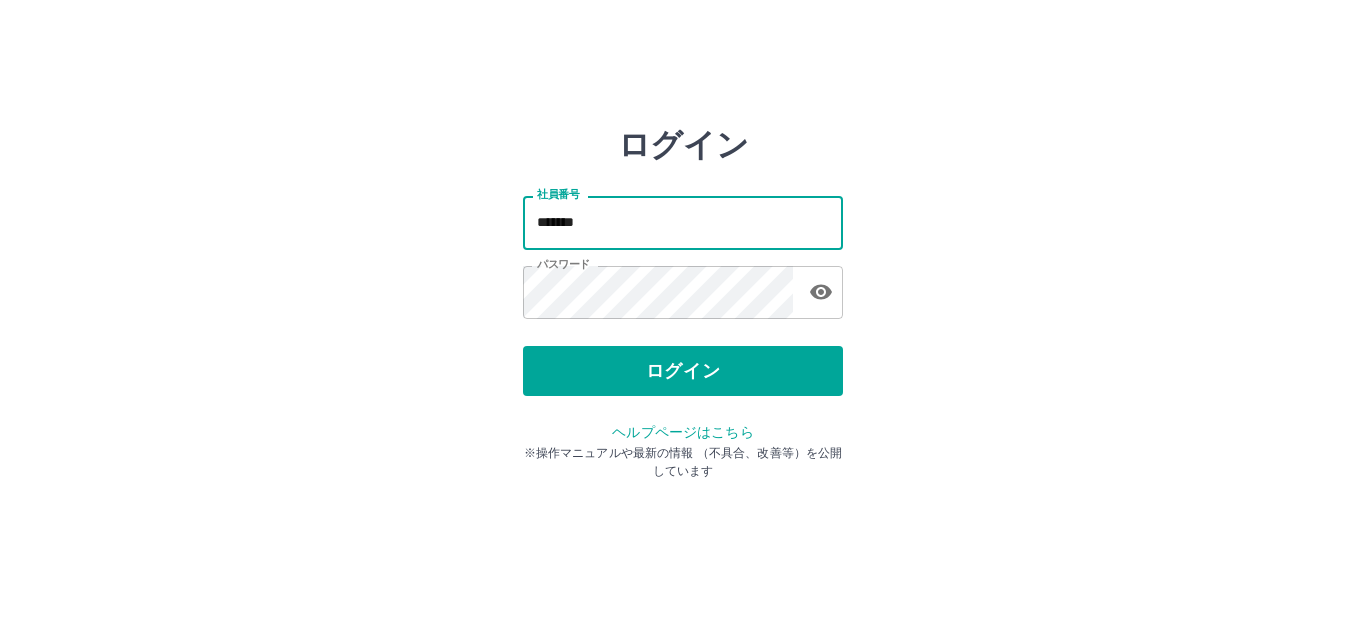 type on "*******" 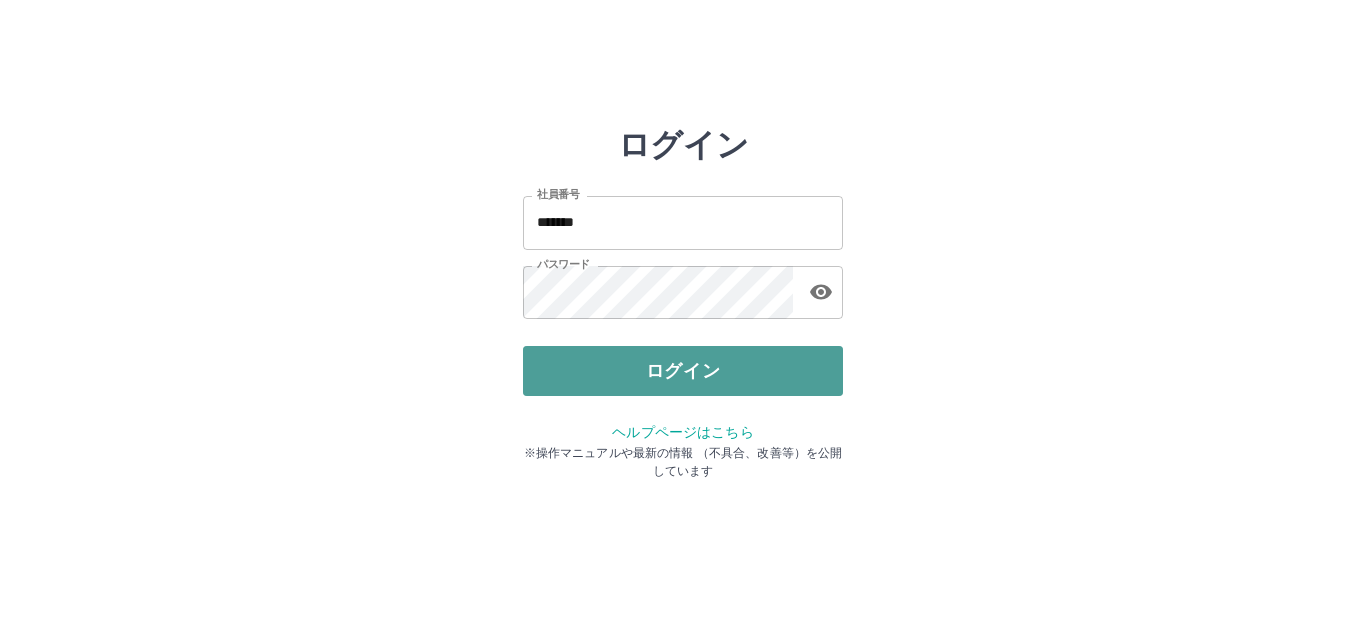 click on "ログイン" at bounding box center (683, 371) 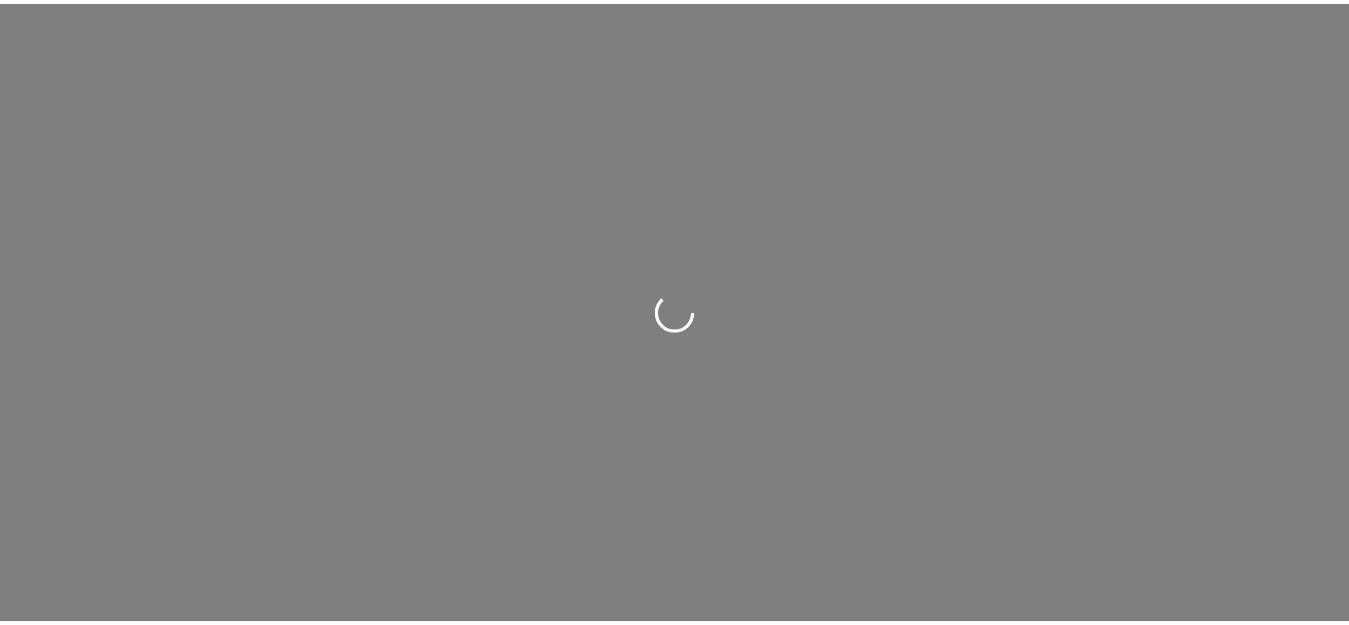 scroll, scrollTop: 0, scrollLeft: 0, axis: both 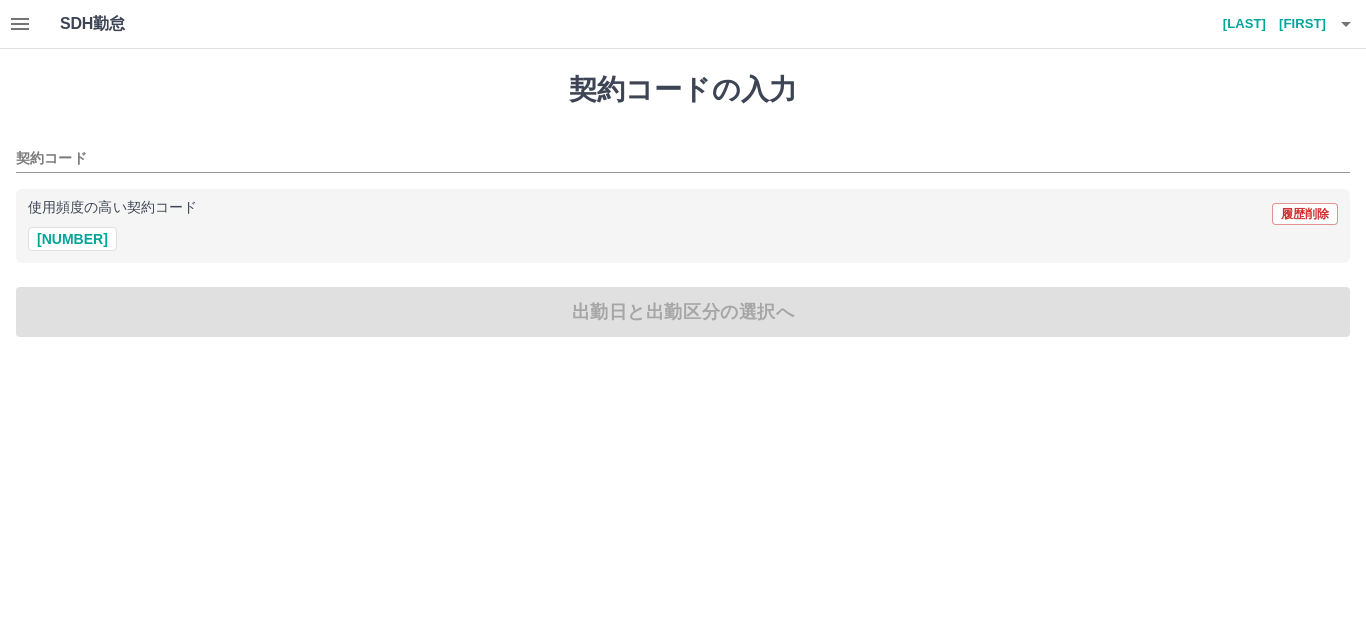 click on "42631003" at bounding box center (683, 239) 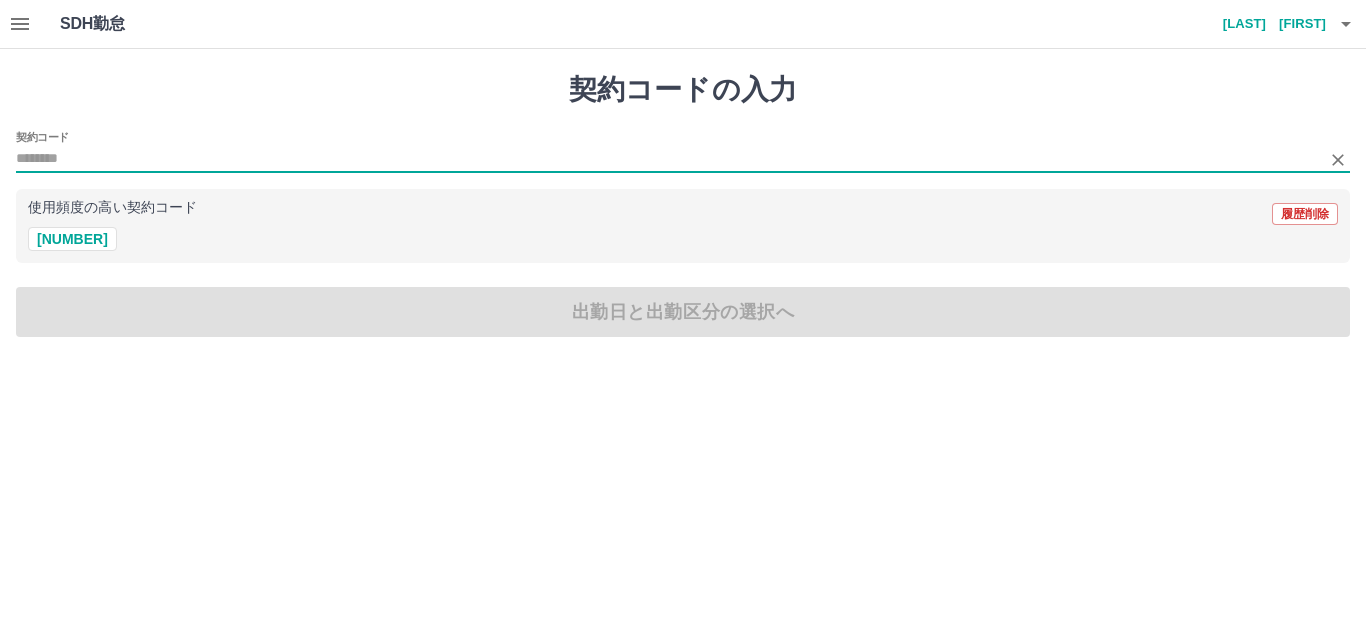 click on "契約コード" at bounding box center [668, 159] 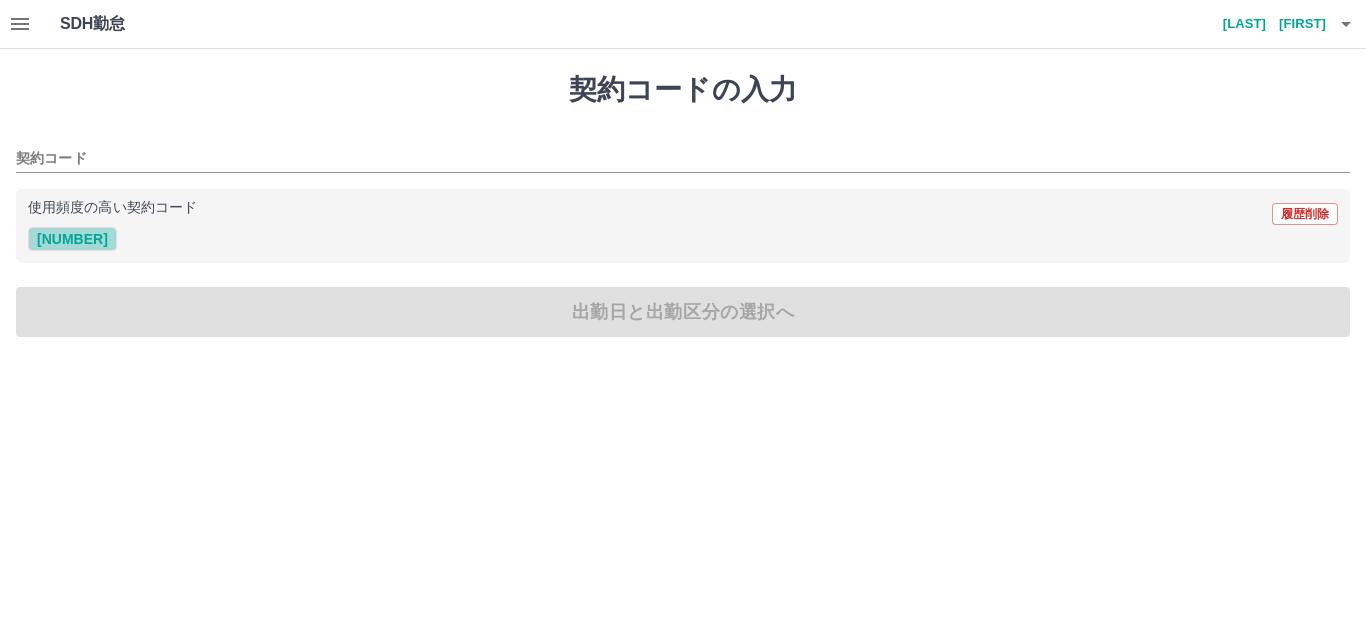 click on "42631003" at bounding box center [72, 239] 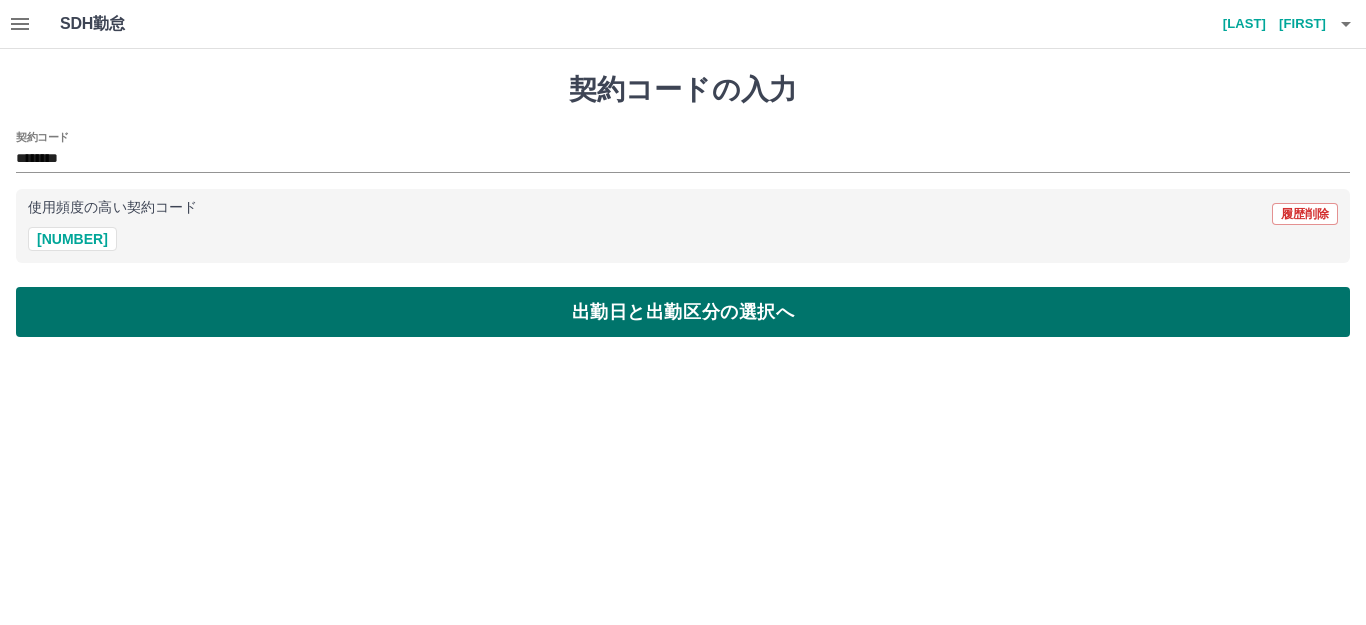 click on "出勤日と出勤区分の選択へ" at bounding box center (683, 312) 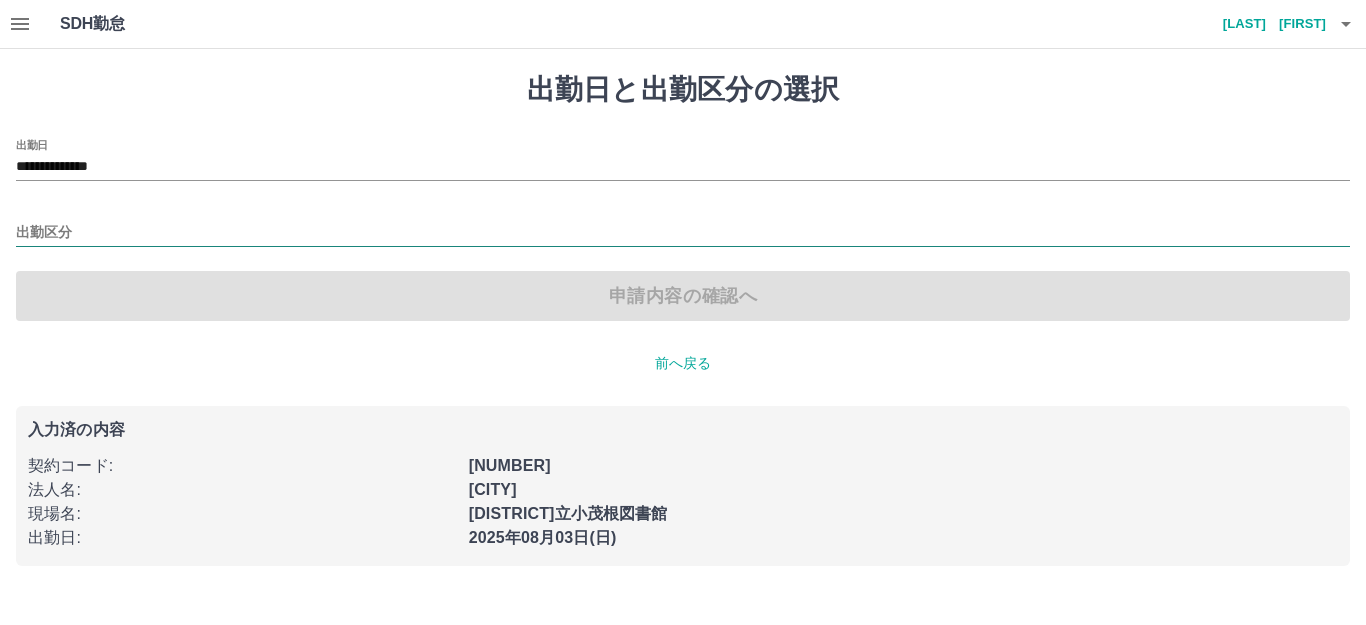 click on "出勤区分" at bounding box center (683, 233) 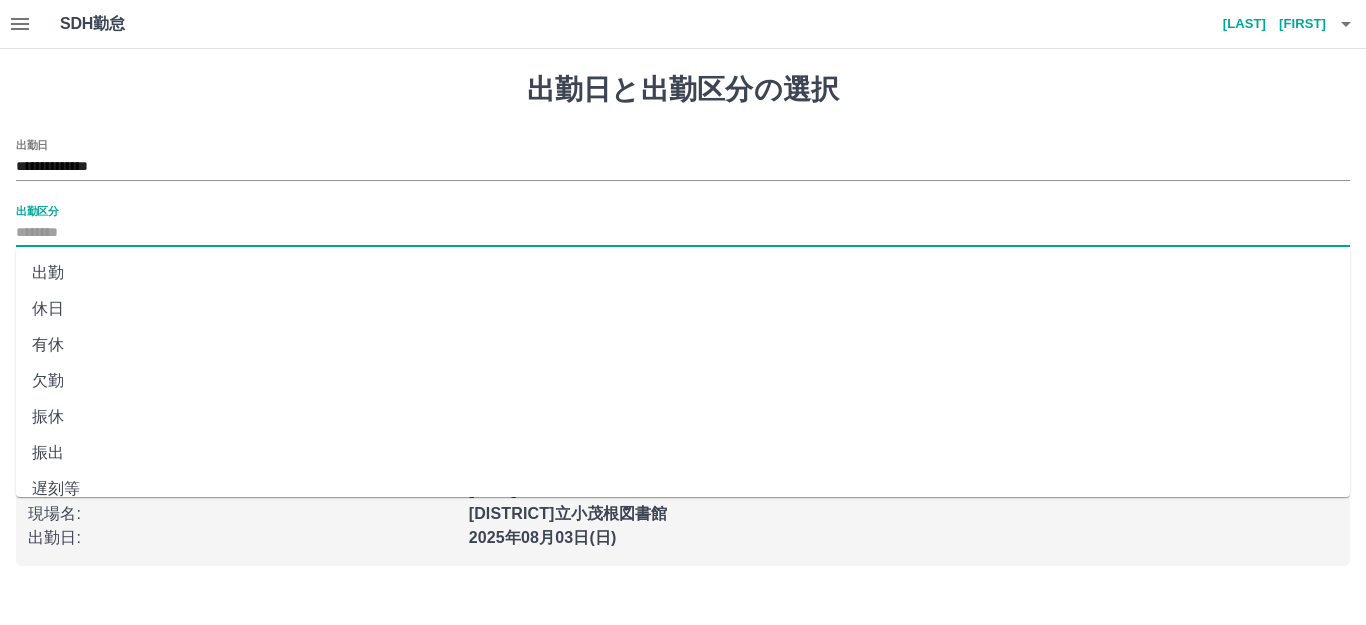 click on "出勤" at bounding box center [683, 273] 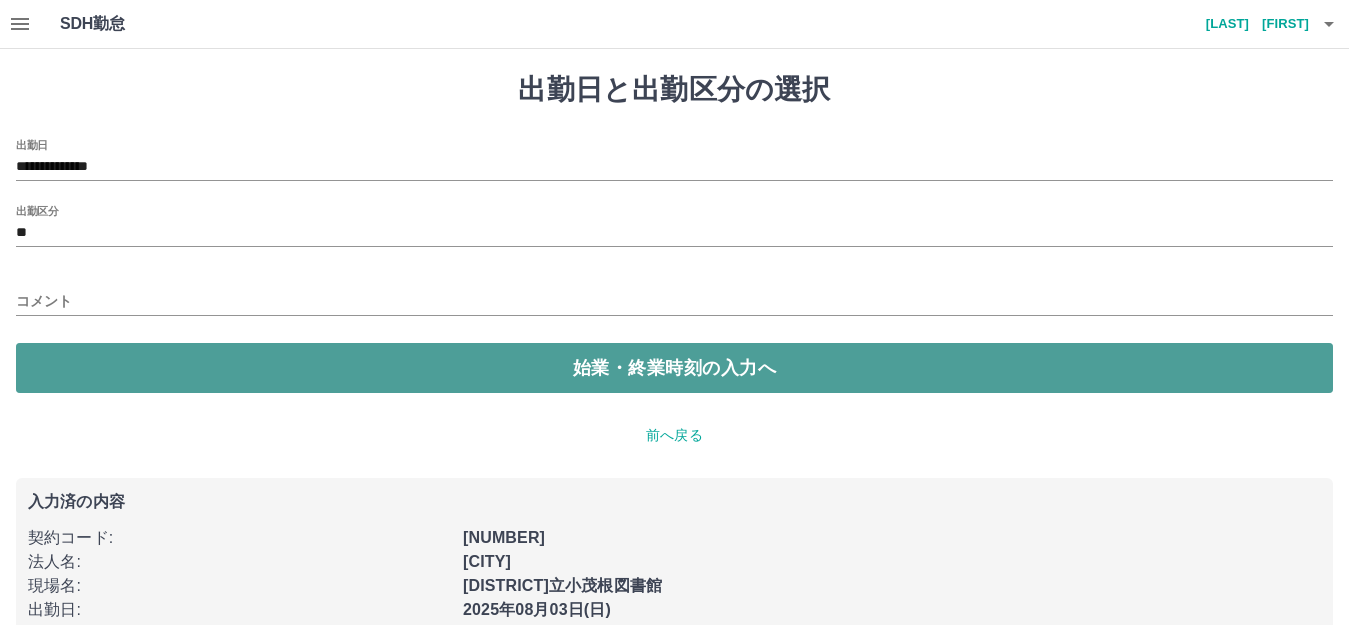 click on "始業・終業時刻の入力へ" at bounding box center (674, 368) 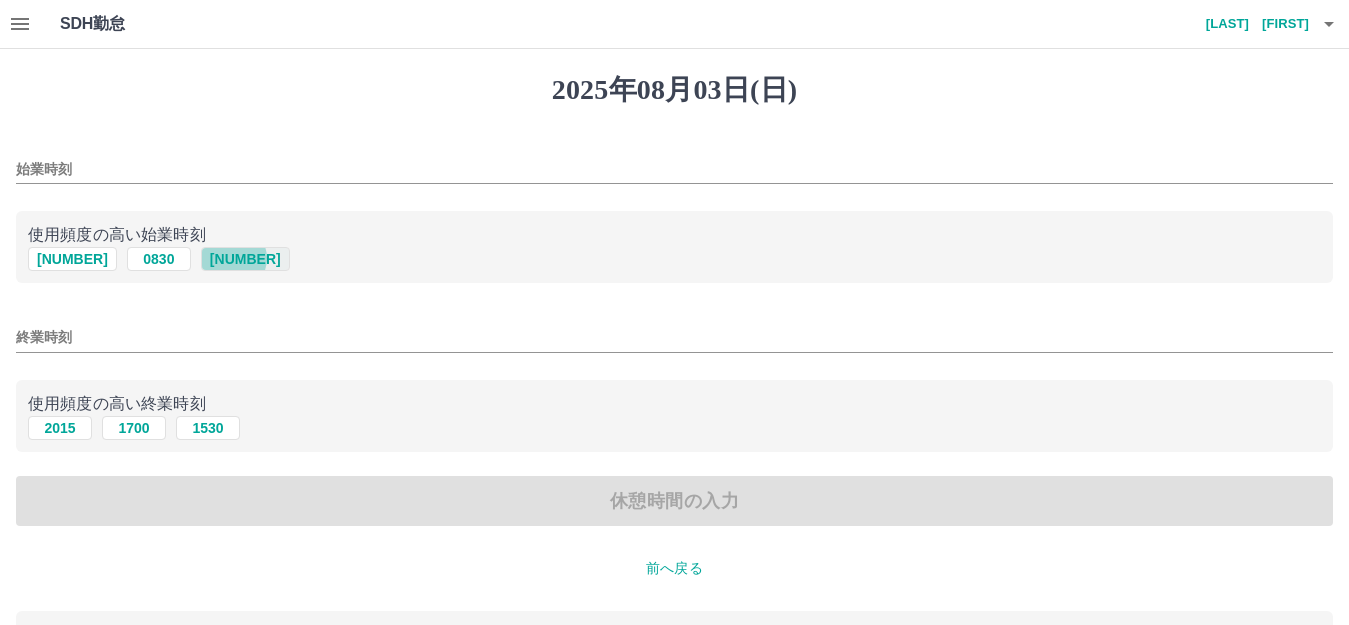 click on "1615" at bounding box center [245, 259] 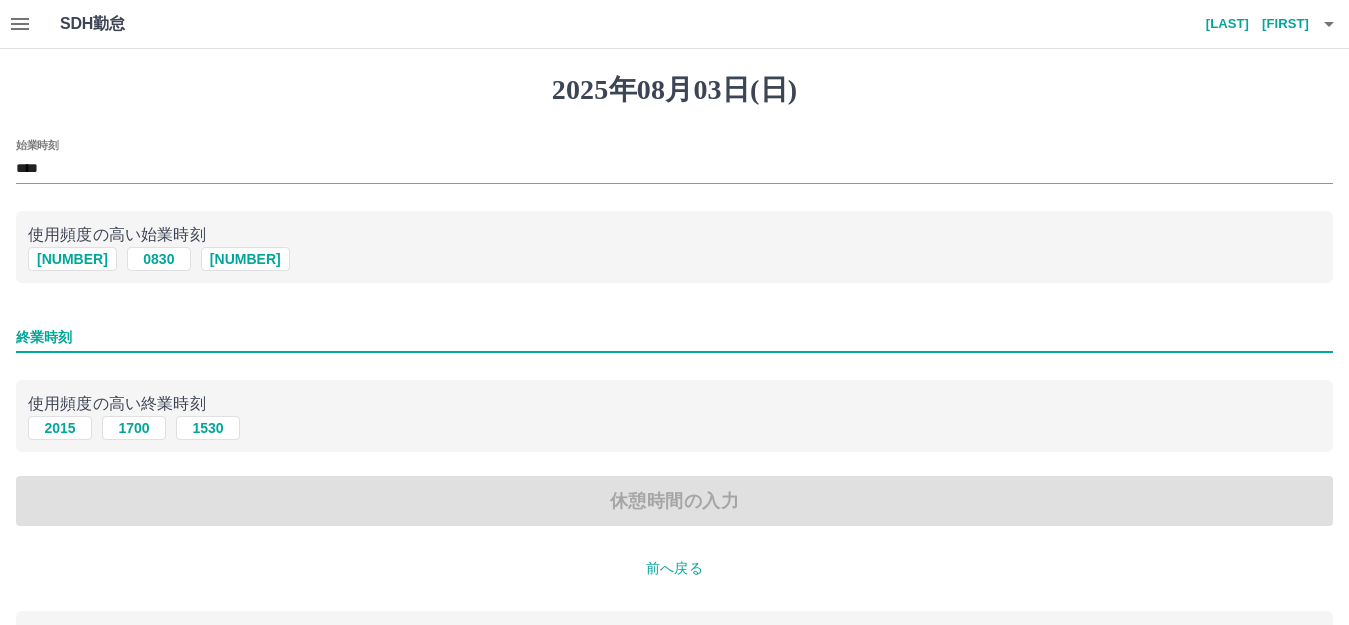 click on "終業時刻" at bounding box center (674, 337) 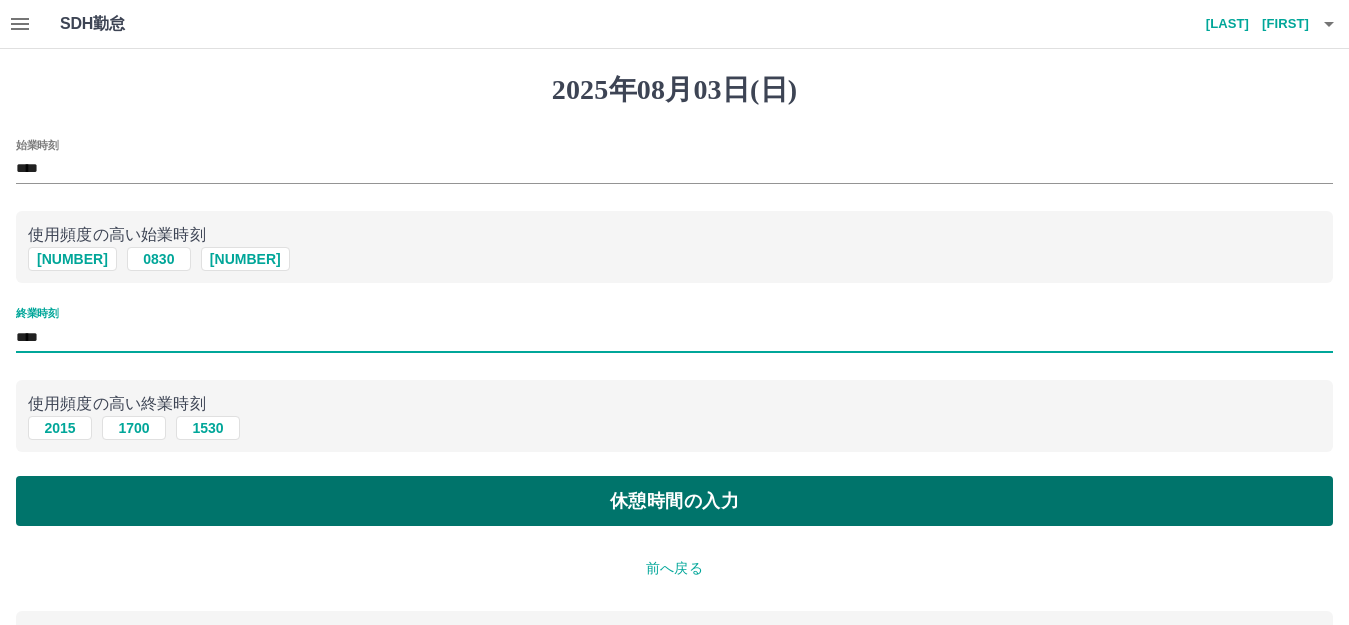 click on "休憩時間の入力" at bounding box center [674, 501] 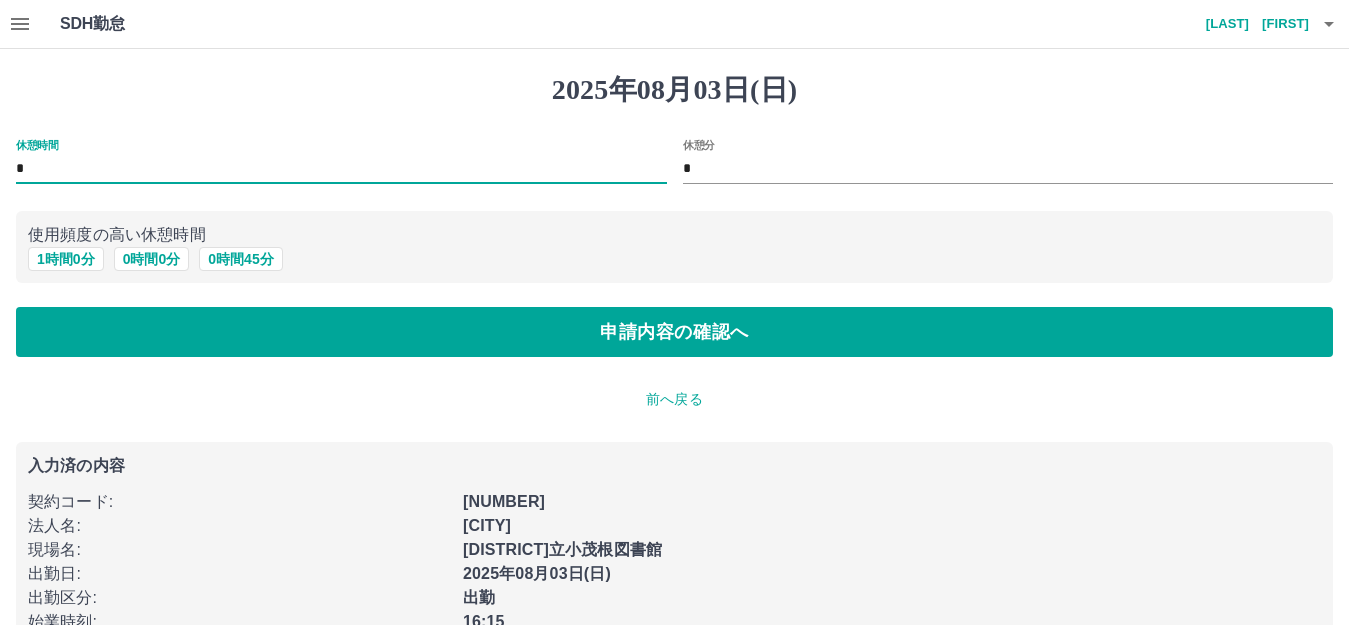 click on "*" at bounding box center [341, 169] 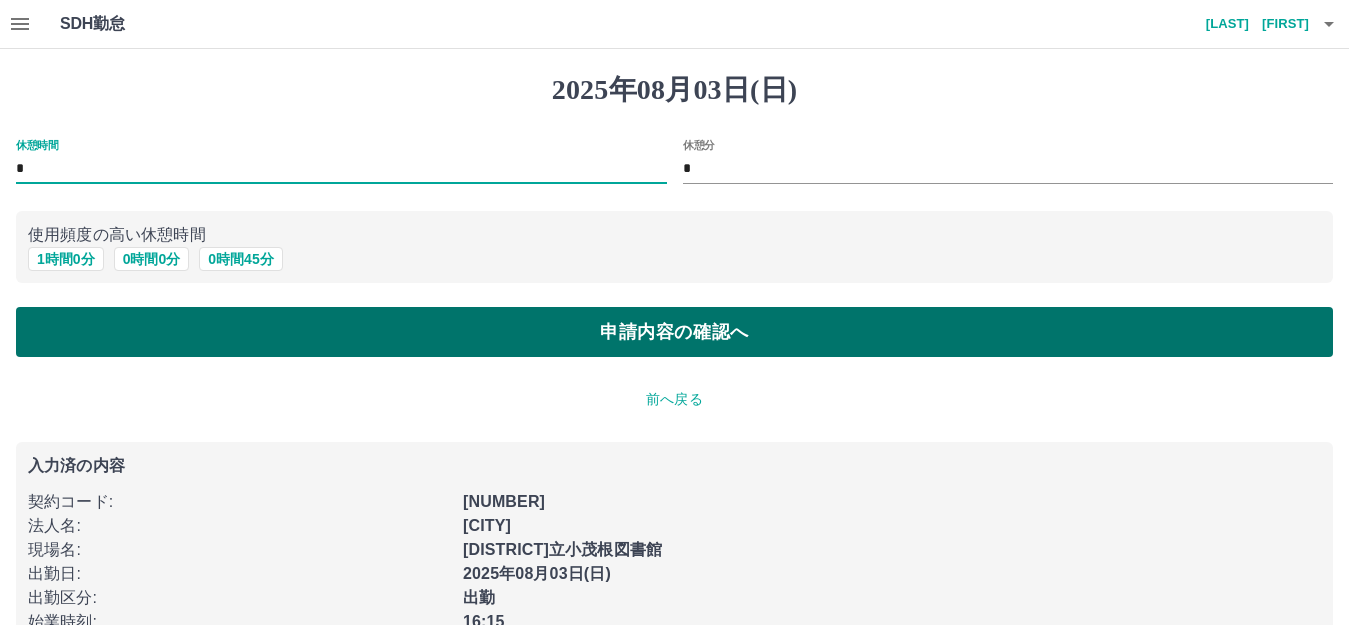 click on "申請内容の確認へ" at bounding box center [674, 332] 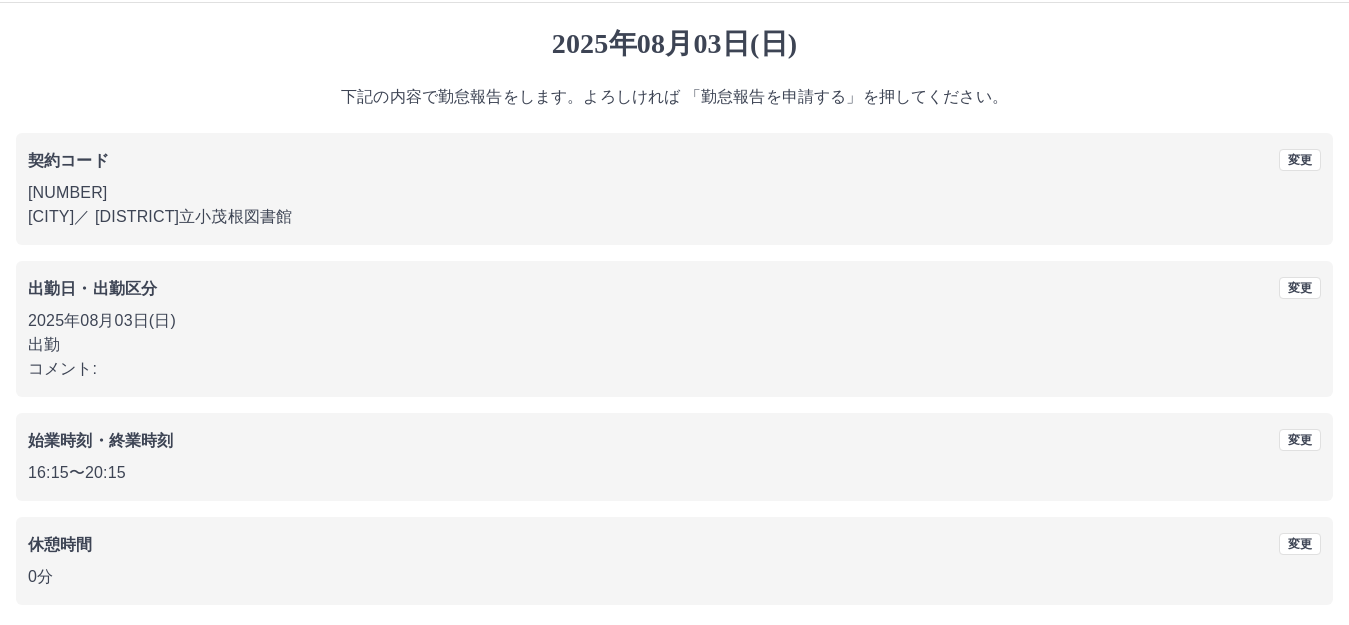 scroll, scrollTop: 124, scrollLeft: 0, axis: vertical 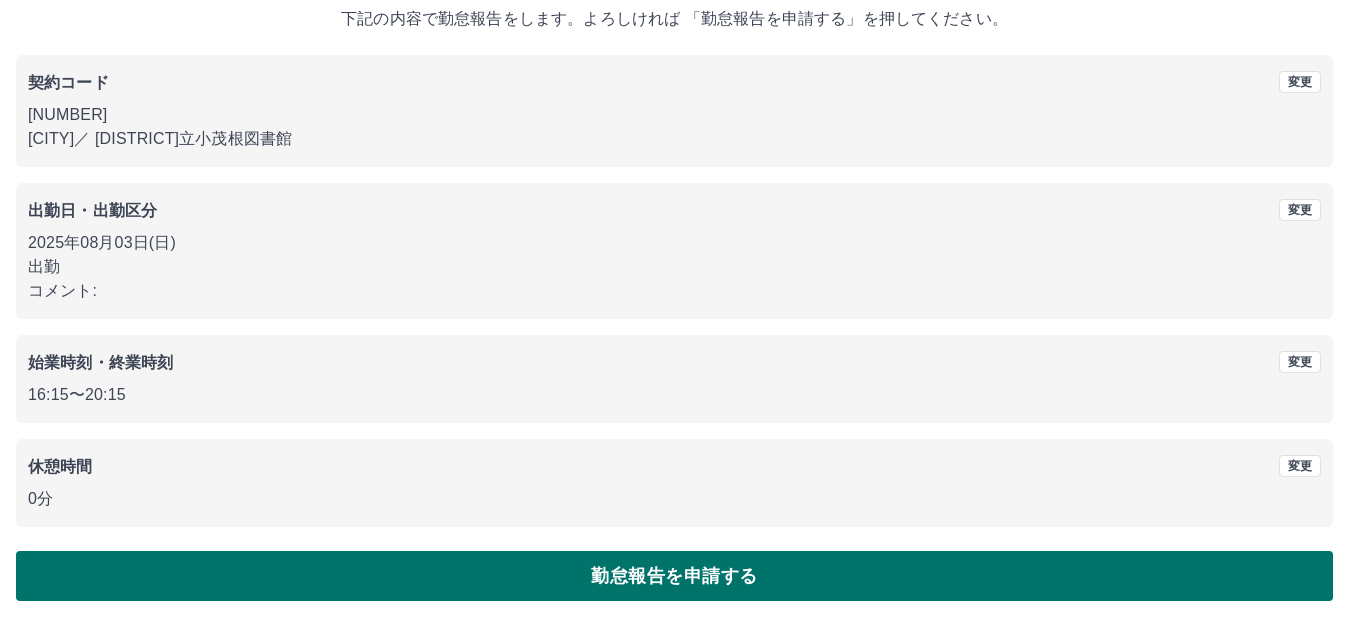 click on "勤怠報告を申請する" at bounding box center (674, 576) 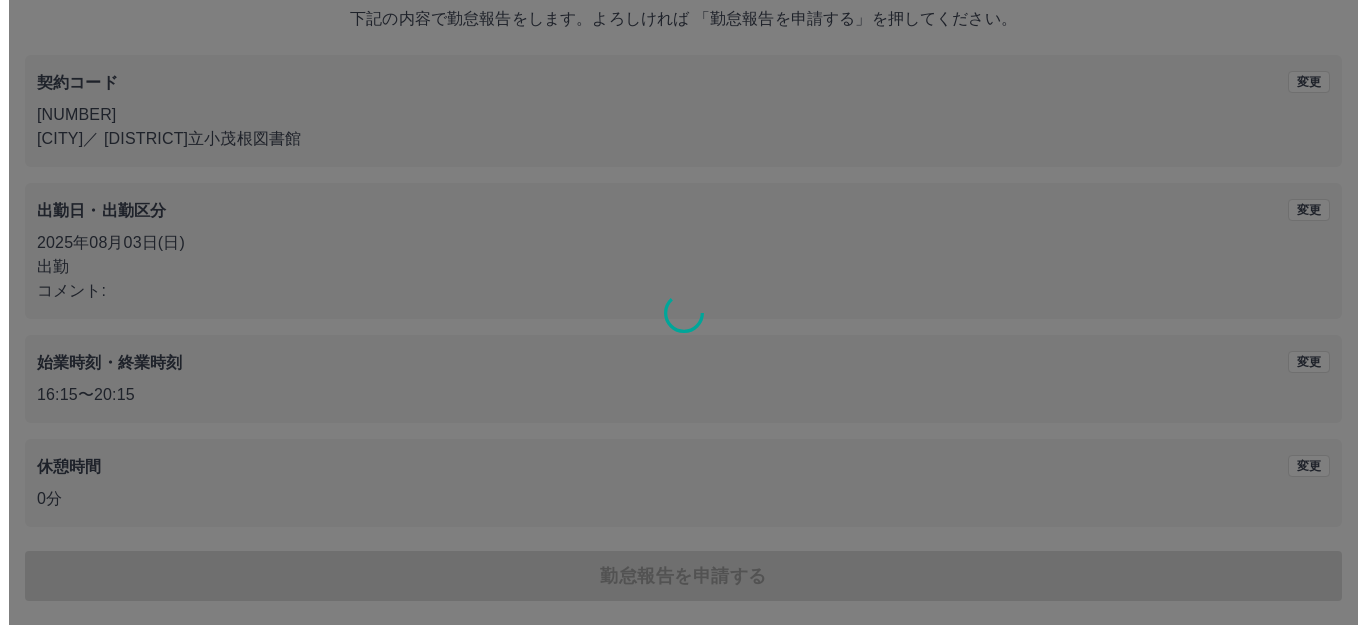 scroll, scrollTop: 0, scrollLeft: 0, axis: both 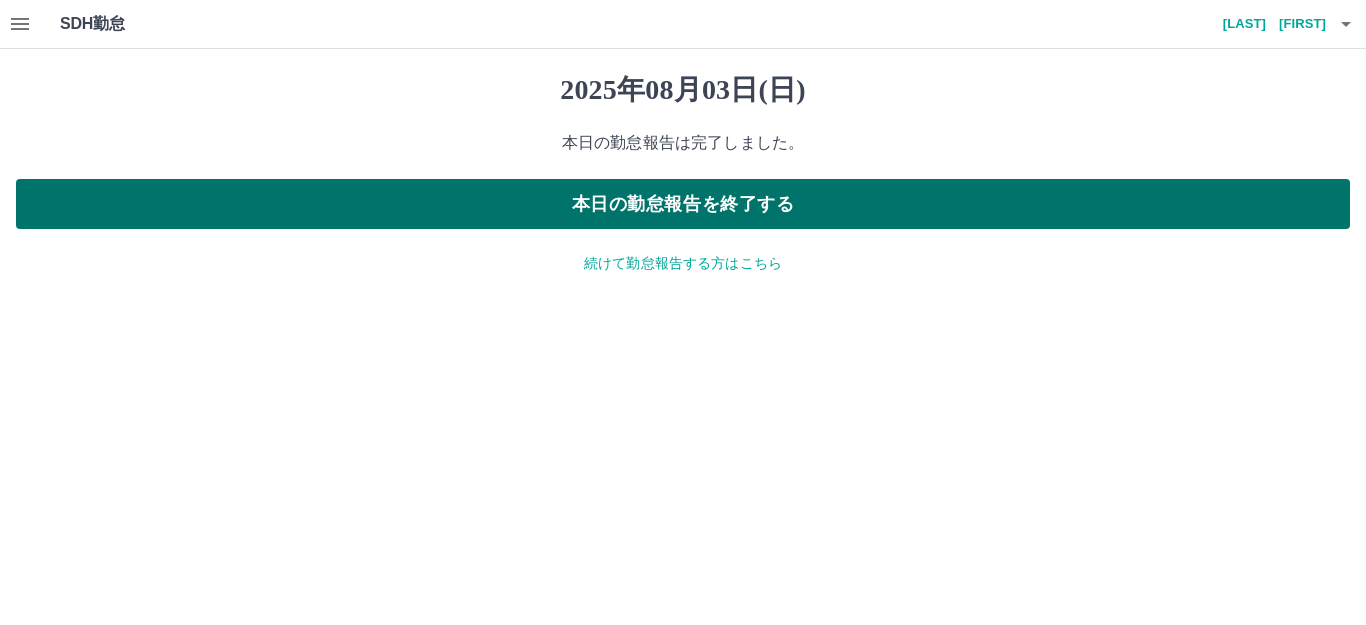 click on "本日の勤怠報告を終了する" at bounding box center [683, 204] 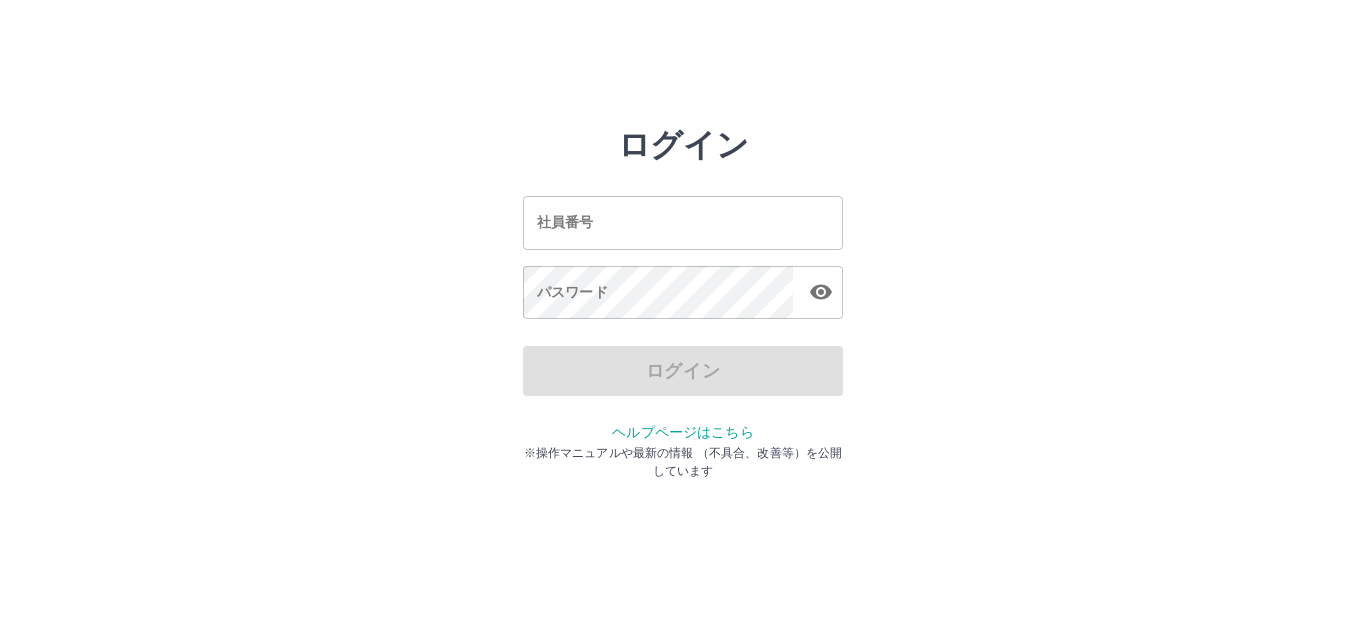 scroll, scrollTop: 0, scrollLeft: 0, axis: both 